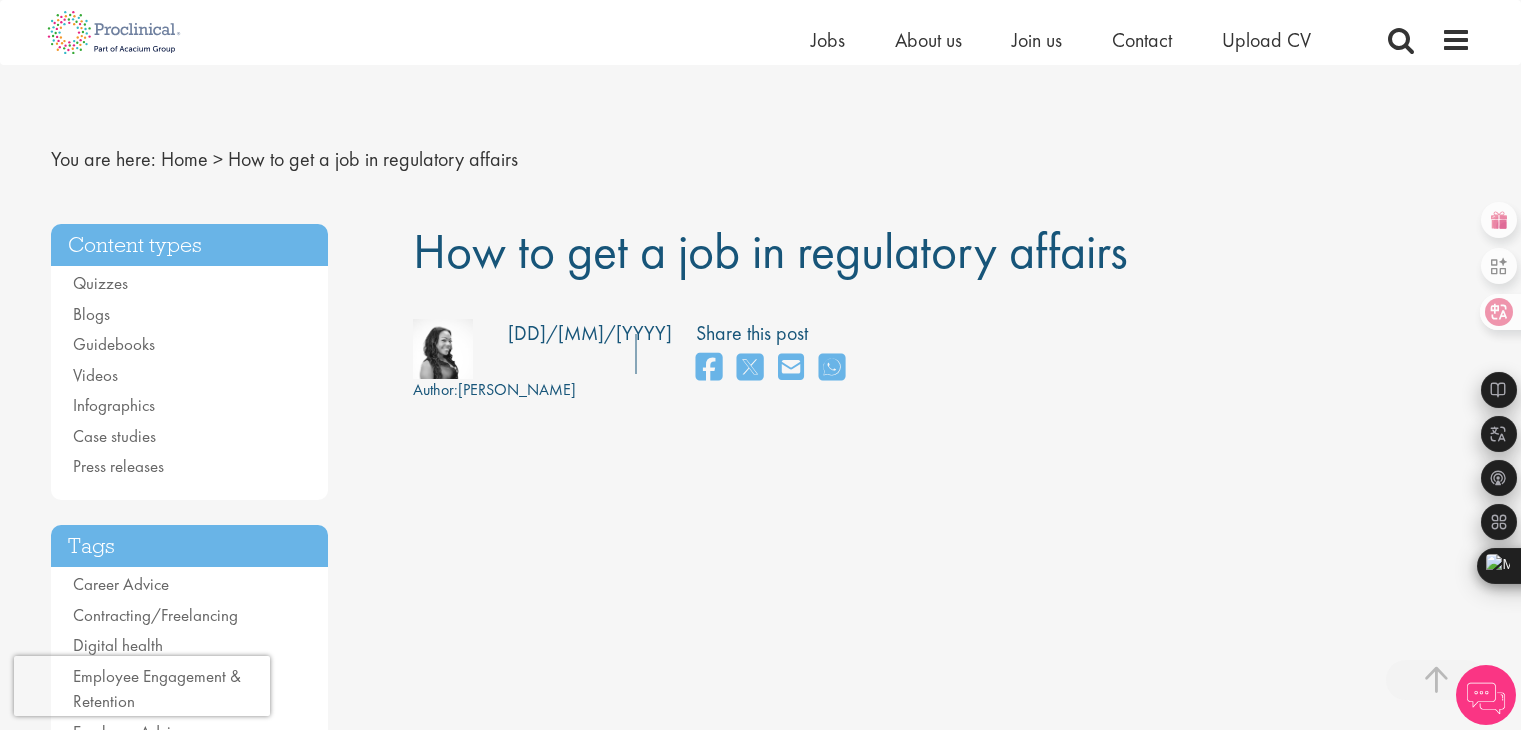 scroll, scrollTop: 500, scrollLeft: 0, axis: vertical 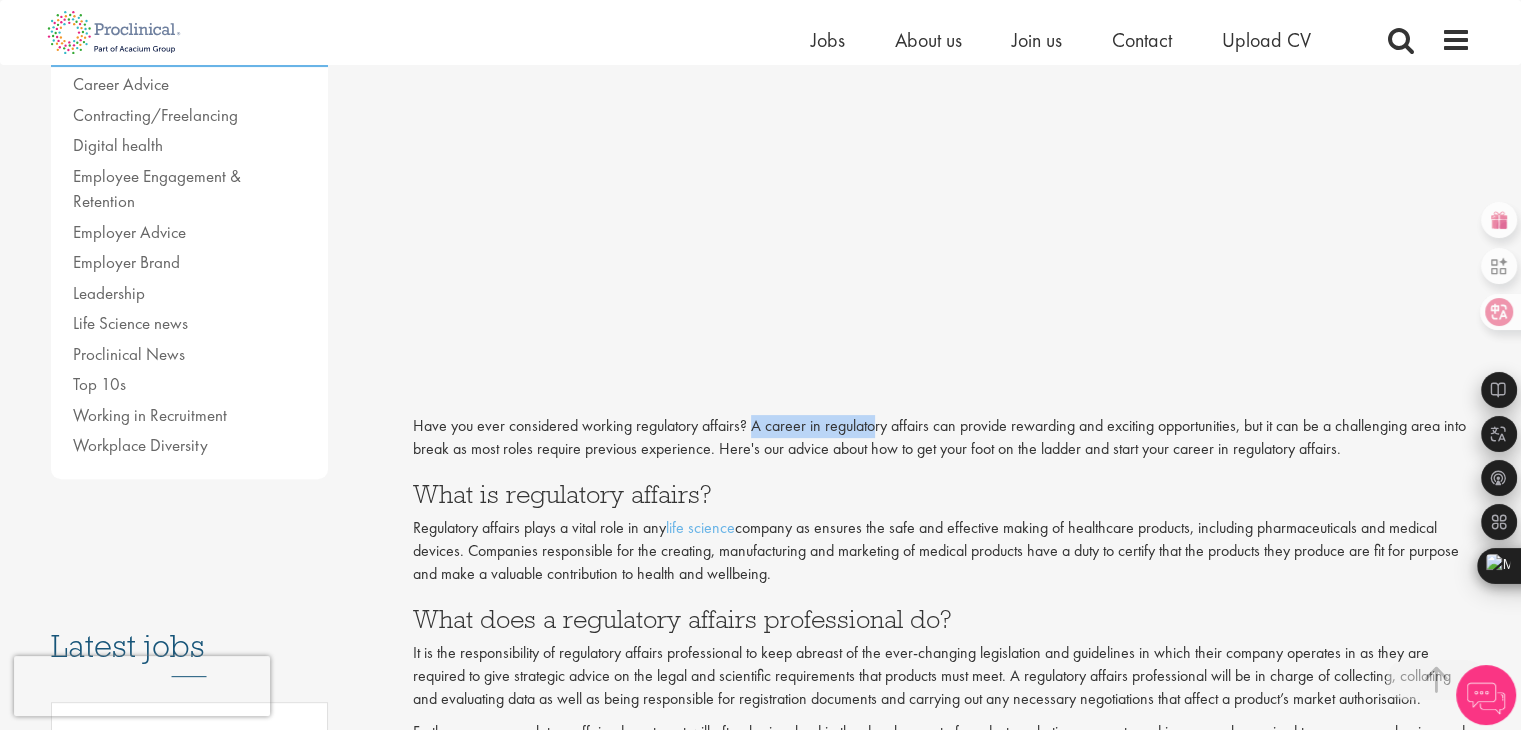 drag, startPoint x: 749, startPoint y: 425, endPoint x: 872, endPoint y: 425, distance: 123 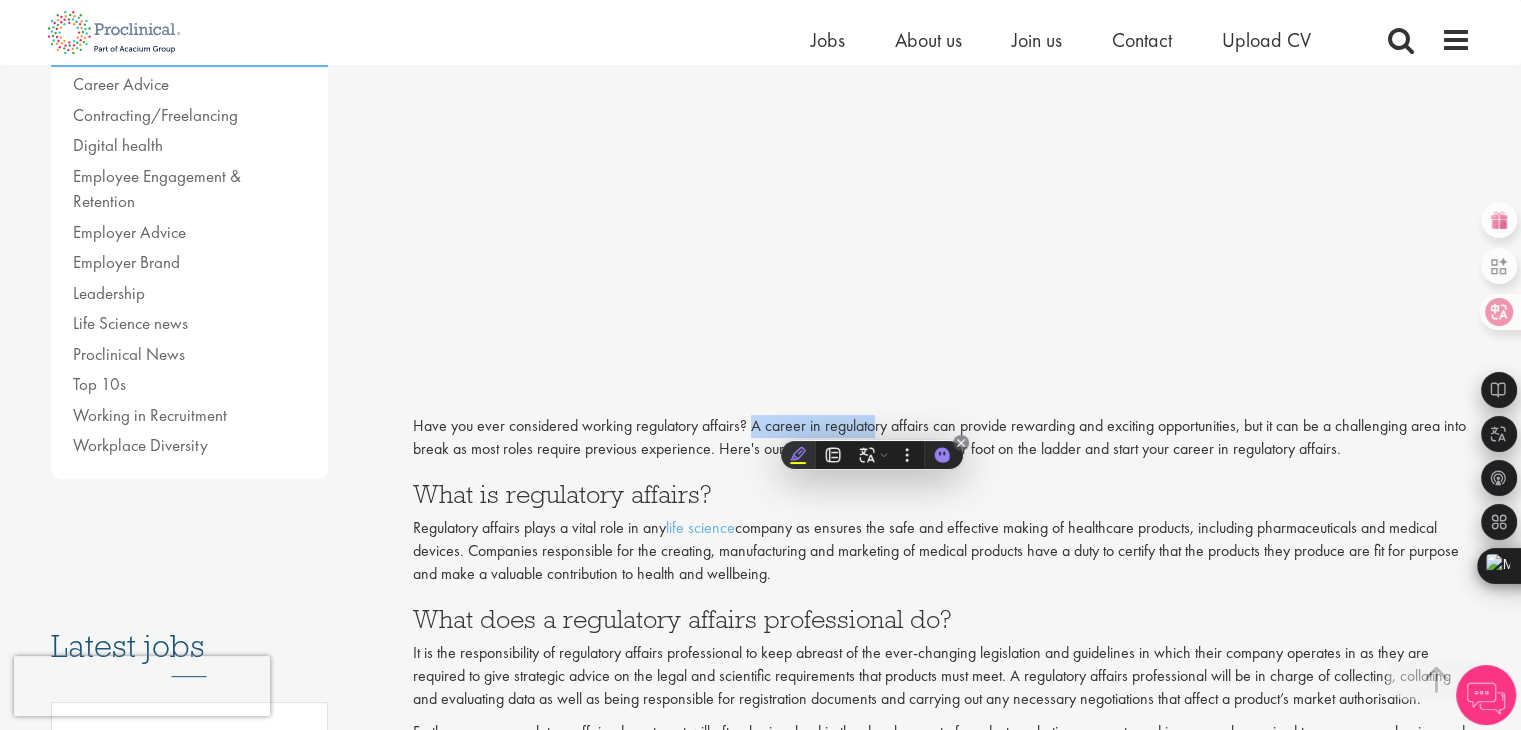 drag, startPoint x: 872, startPoint y: 425, endPoint x: 800, endPoint y: 458, distance: 79.20227 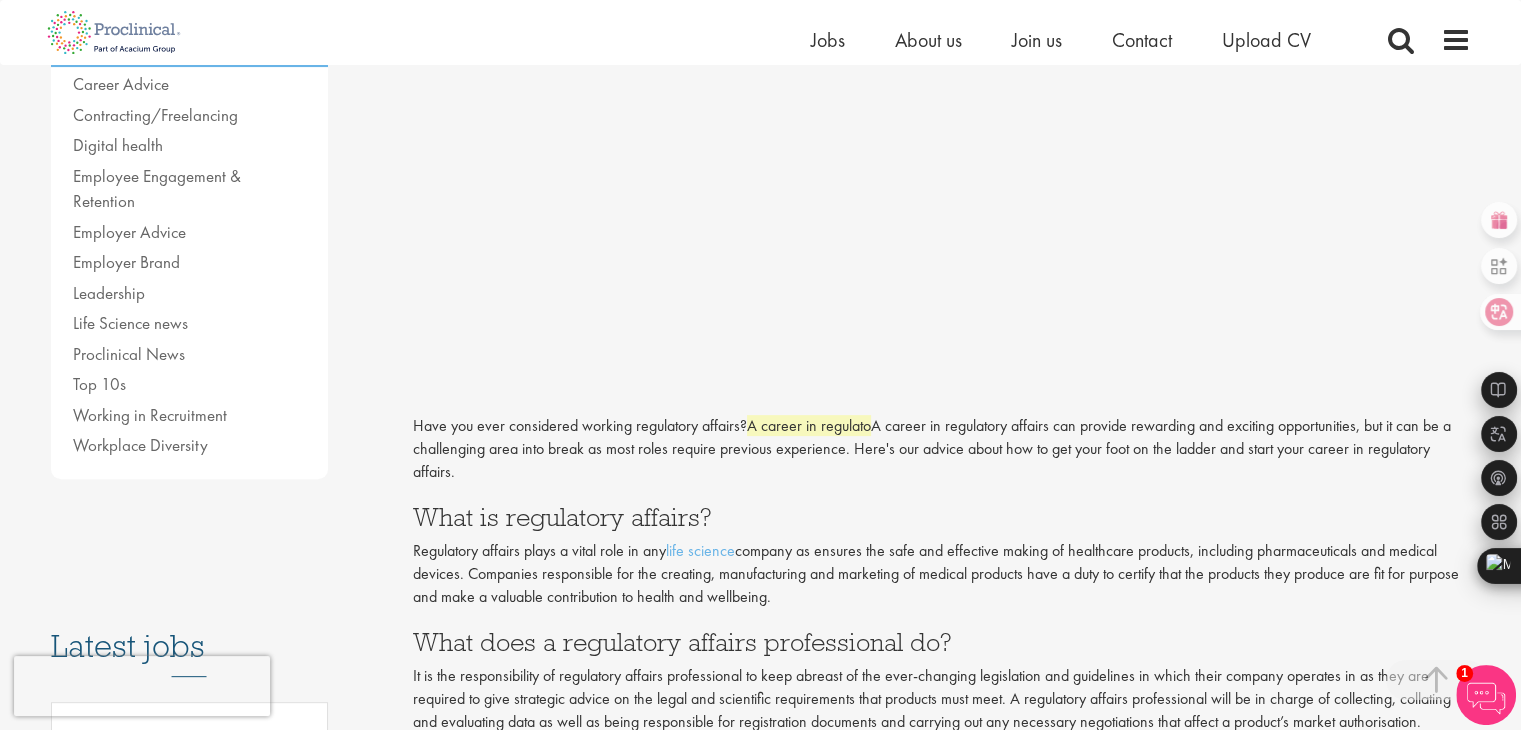 click on "Have you ever considered working regulatory affairs?  A career in regulato ry affairs can provide rewarding and exciting opportunities, but it can be a challenging area into break as most roles require previous experience. Here's our advice about how to get your foot on the ladder and start your career in regulatory affairs." at bounding box center (932, 448) 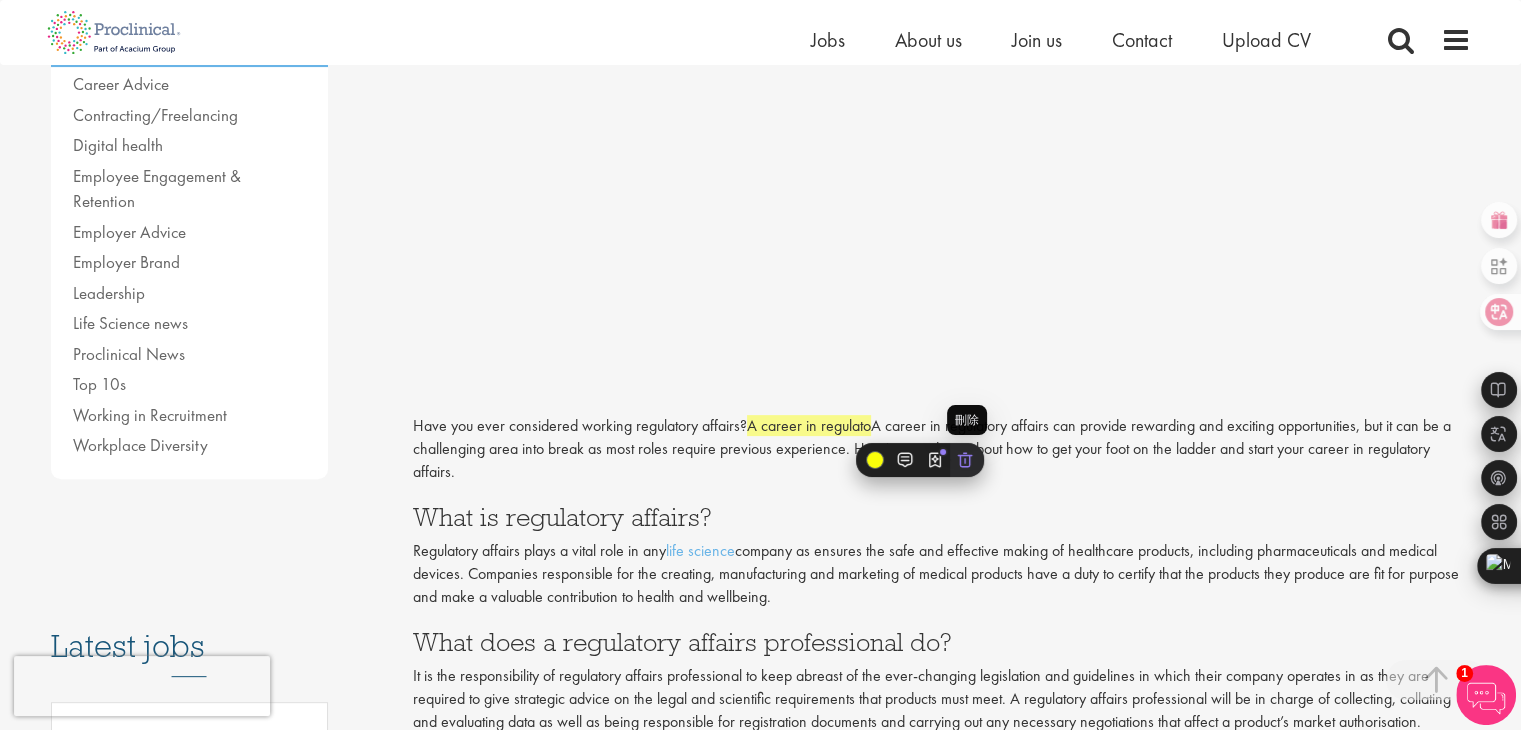 click 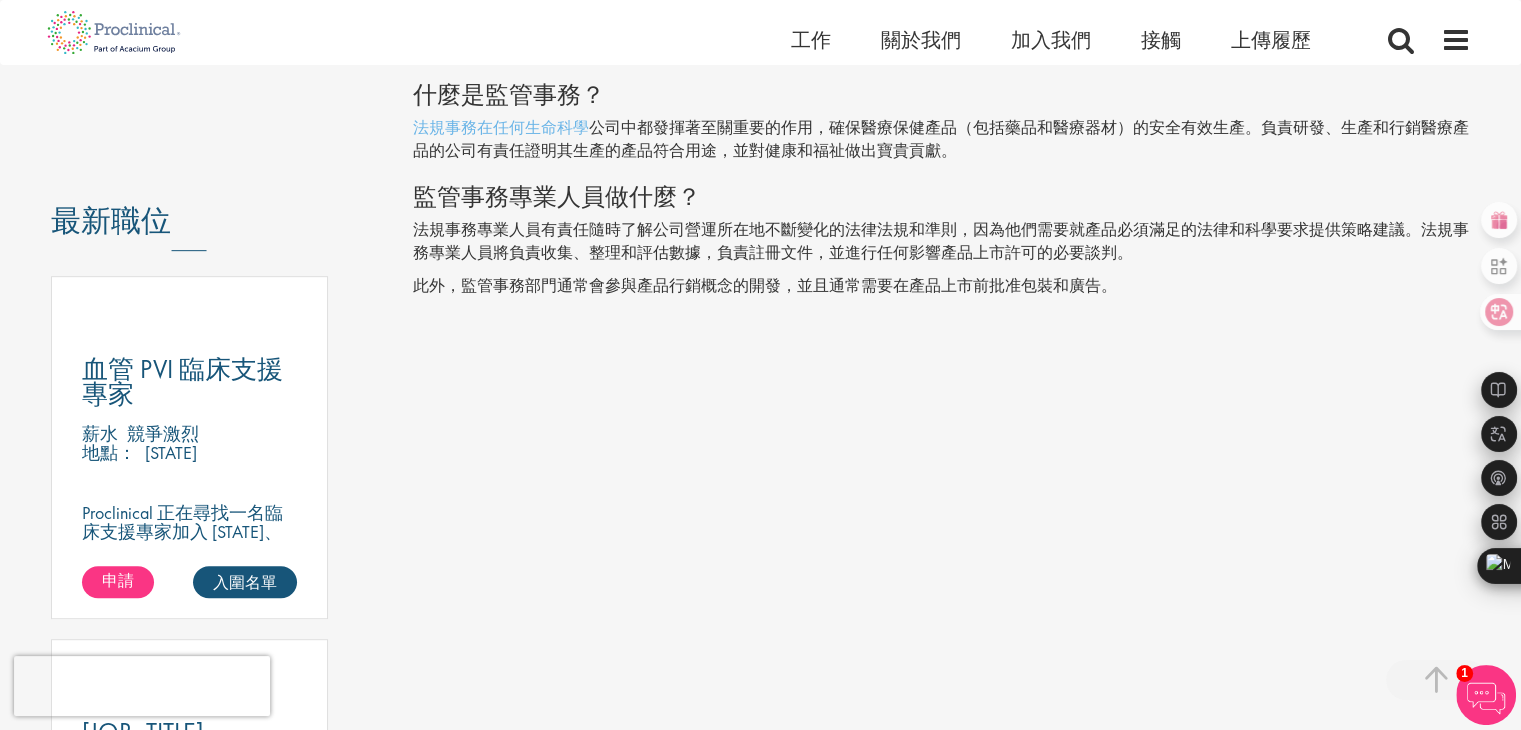 scroll, scrollTop: 900, scrollLeft: 0, axis: vertical 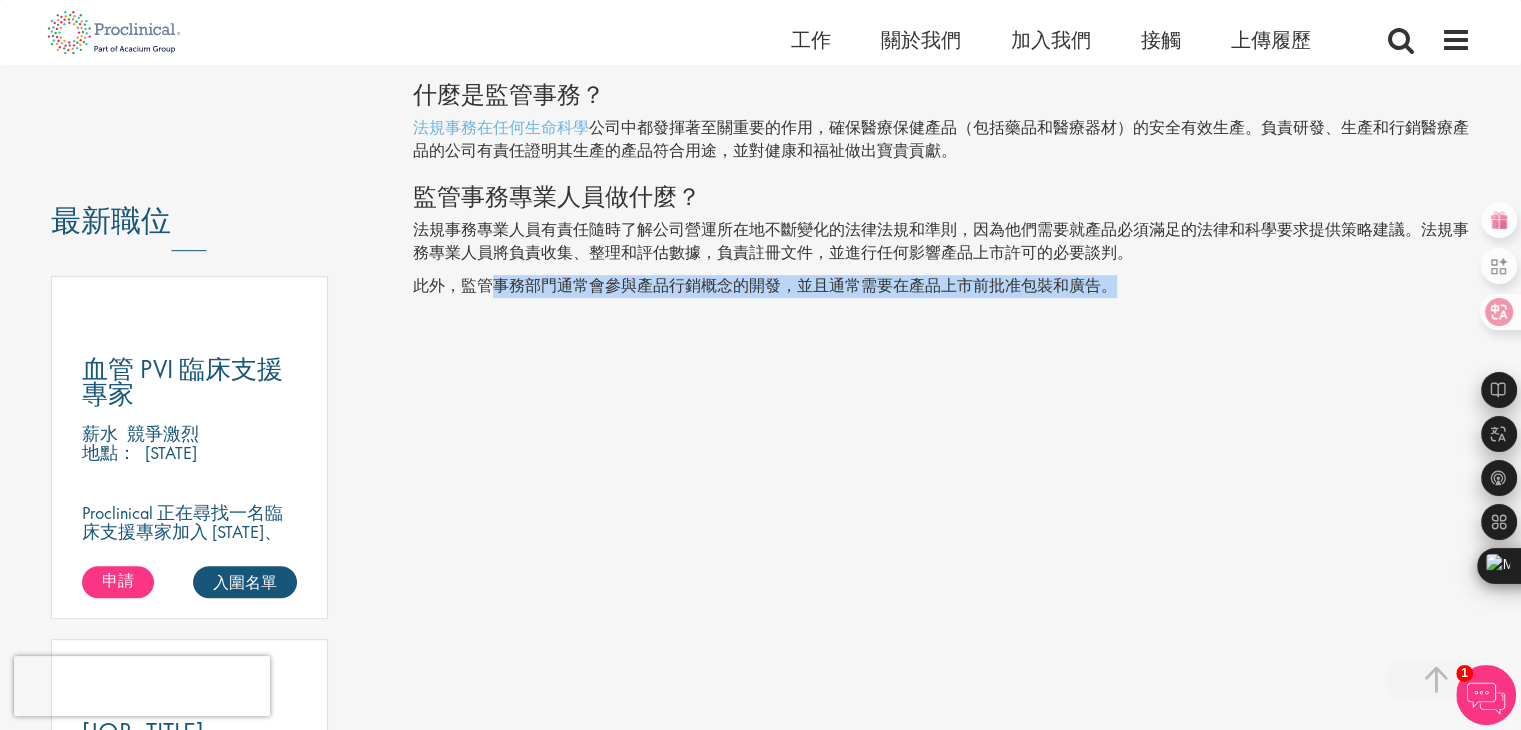 drag, startPoint x: 500, startPoint y: 278, endPoint x: 1296, endPoint y: 265, distance: 796.10614 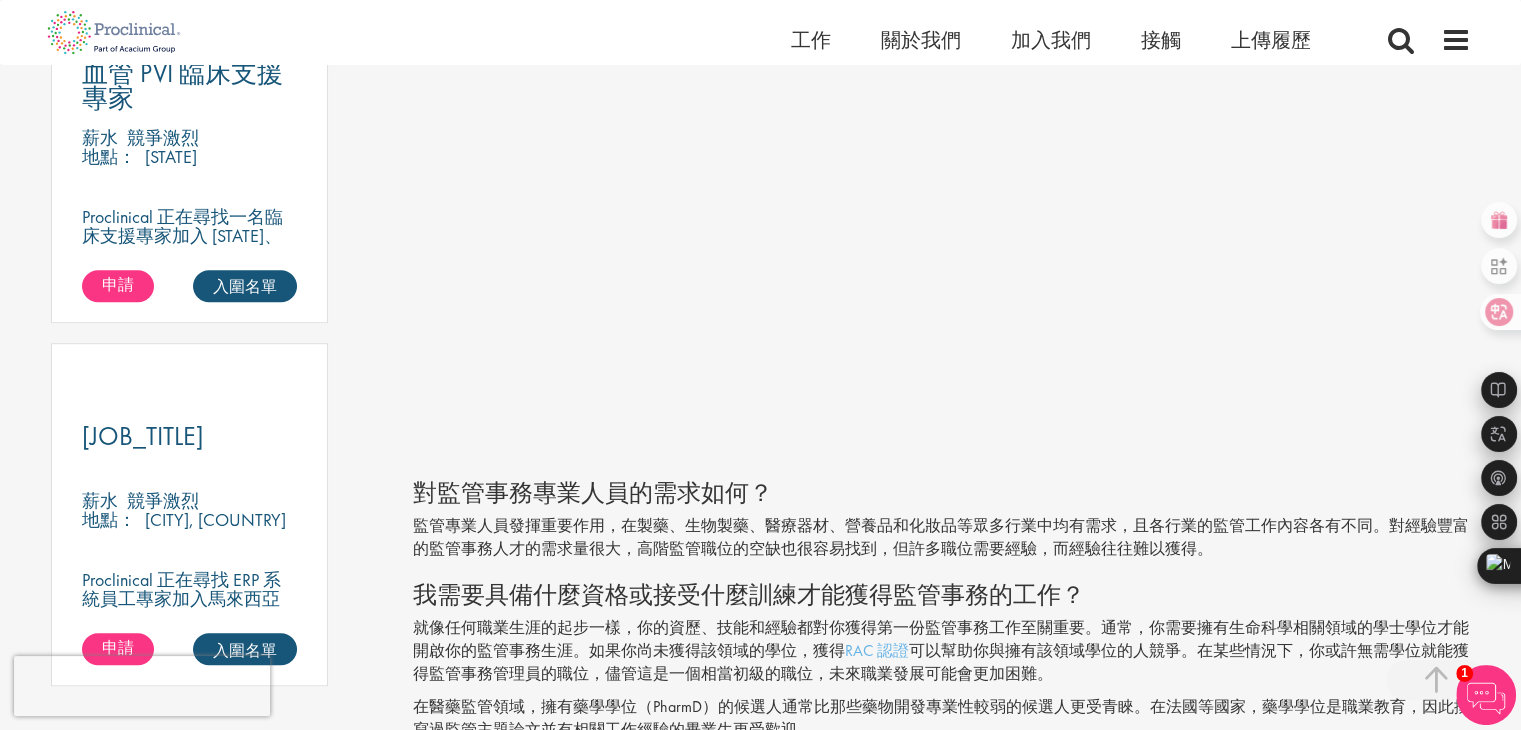 scroll, scrollTop: 1400, scrollLeft: 0, axis: vertical 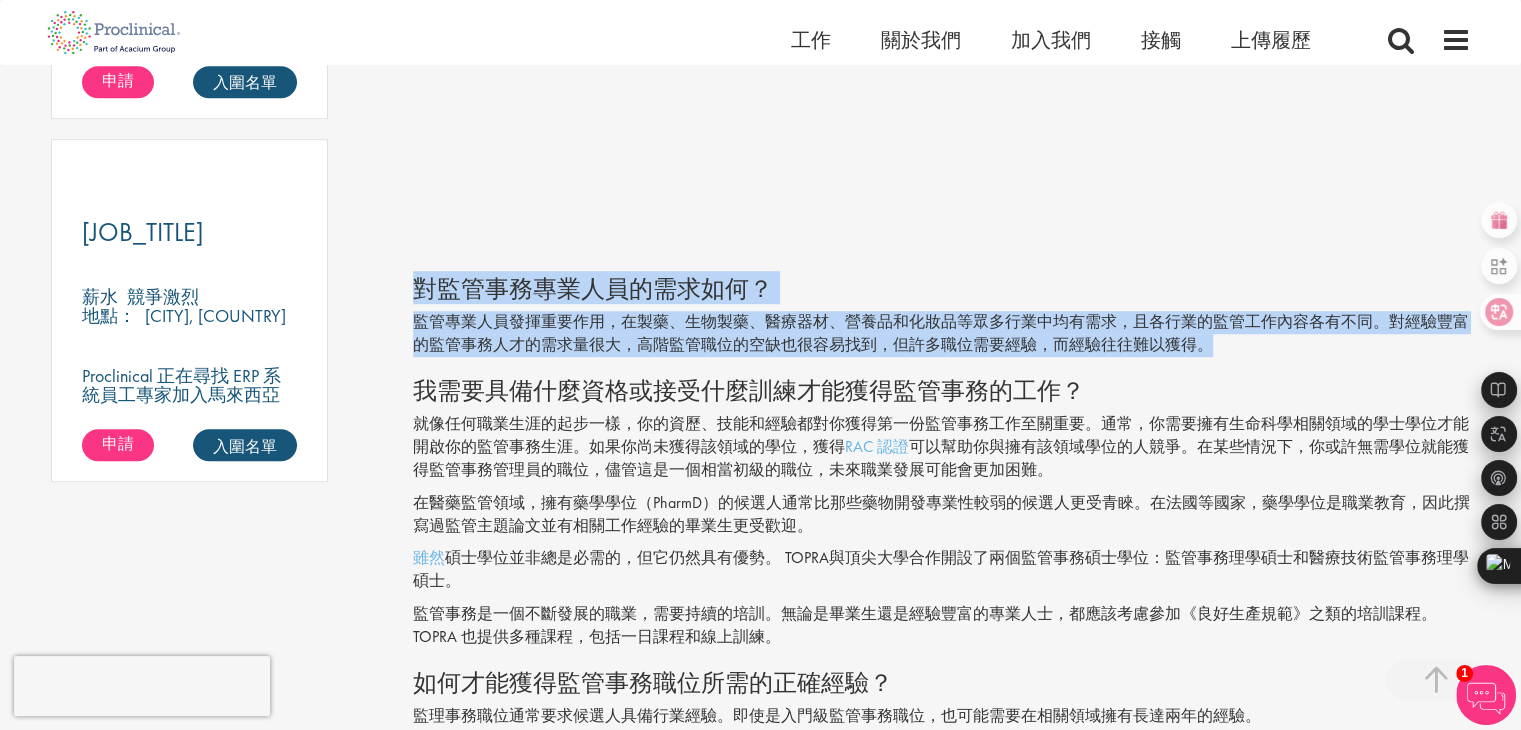 drag, startPoint x: 411, startPoint y: 273, endPoint x: 1215, endPoint y: 341, distance: 806.8705 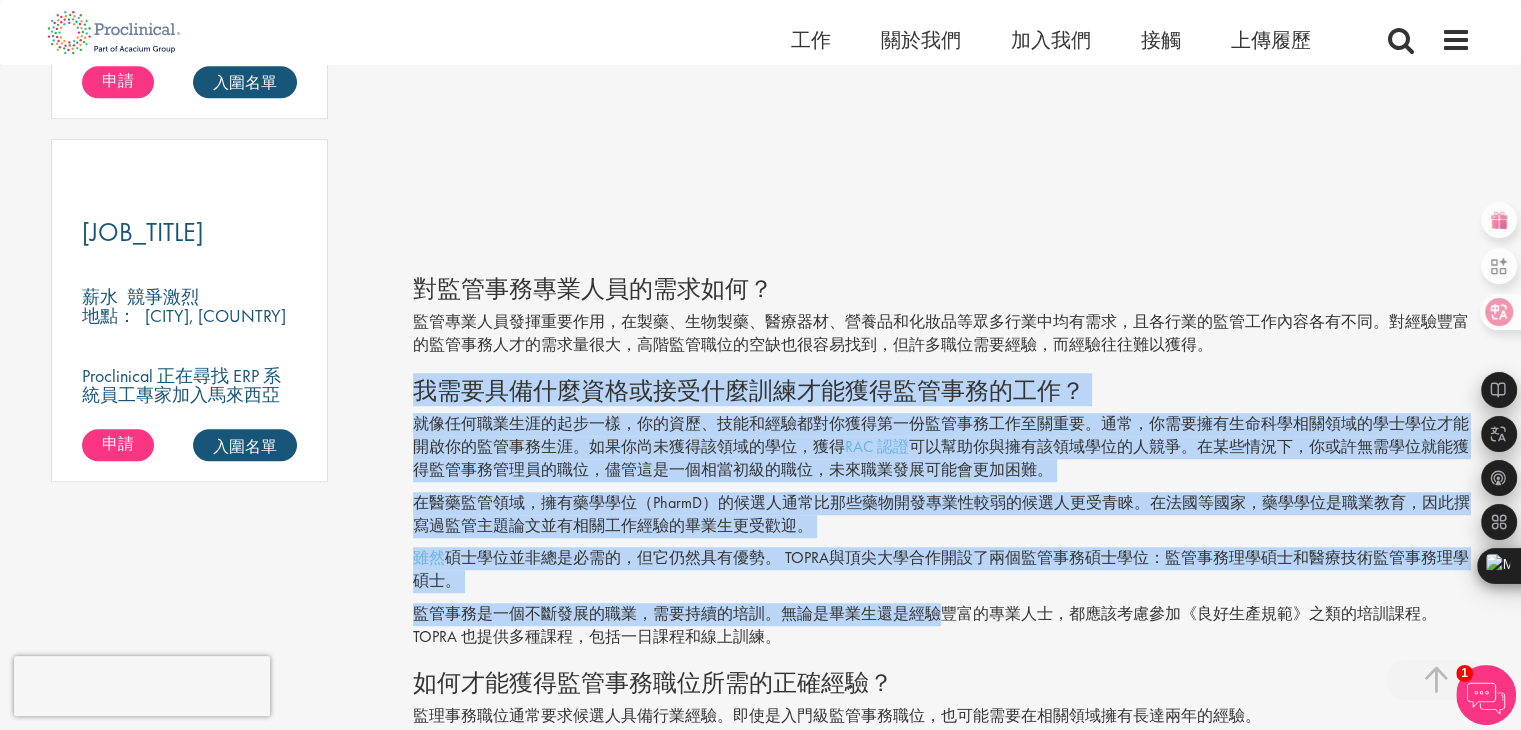 drag, startPoint x: 411, startPoint y: 384, endPoint x: 941, endPoint y: 609, distance: 575.7821 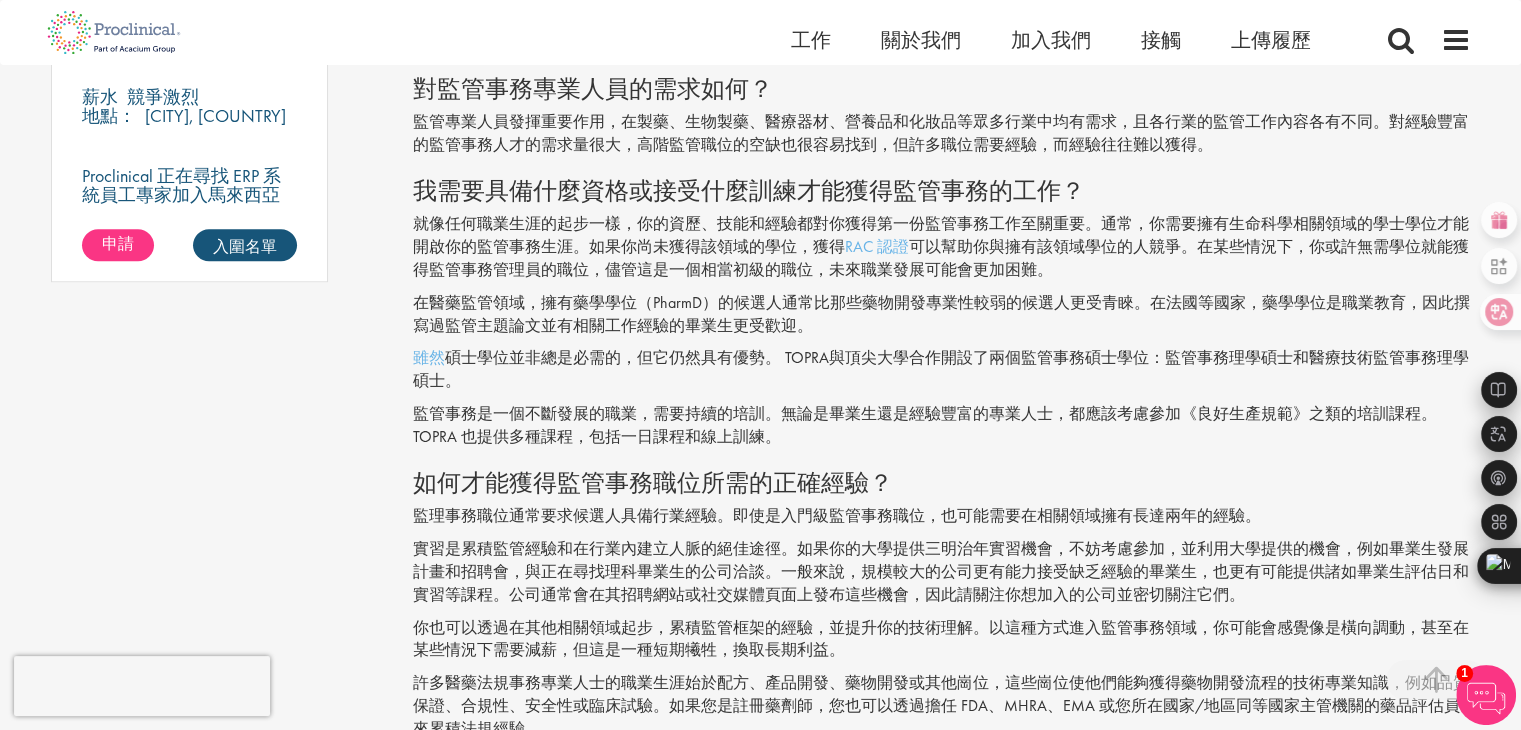 scroll, scrollTop: 1700, scrollLeft: 0, axis: vertical 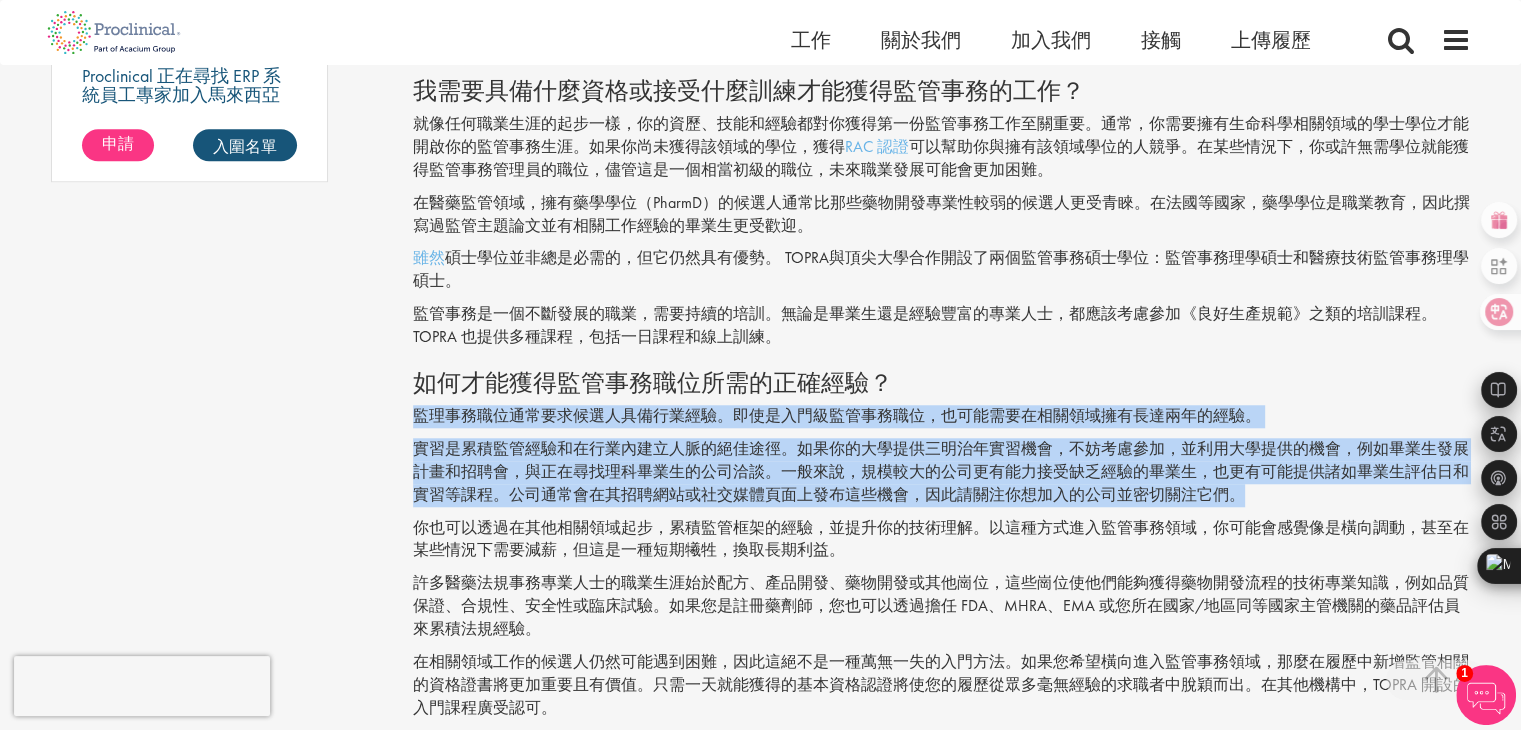 drag, startPoint x: 403, startPoint y: 414, endPoint x: 1274, endPoint y: 500, distance: 875.2354 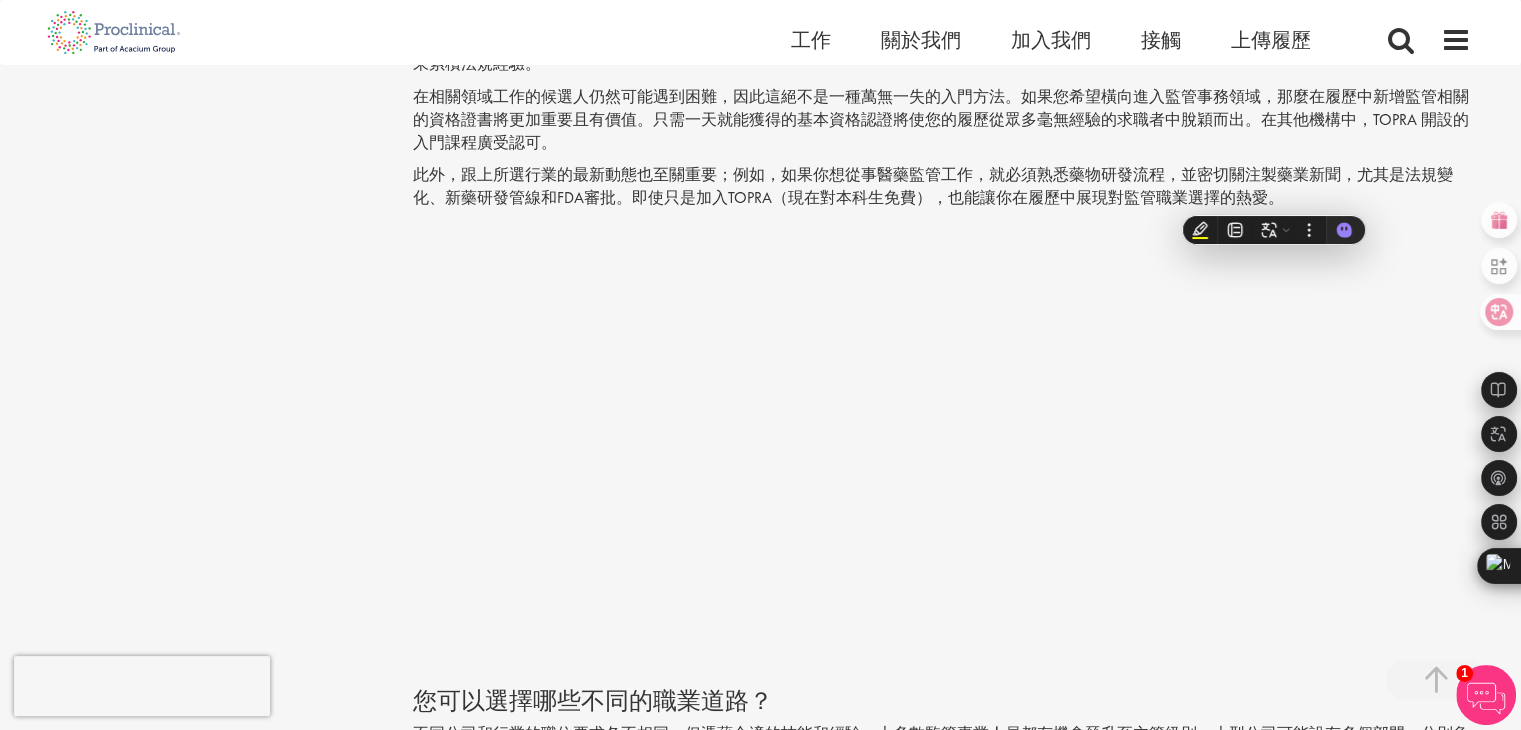 scroll, scrollTop: 2000, scrollLeft: 0, axis: vertical 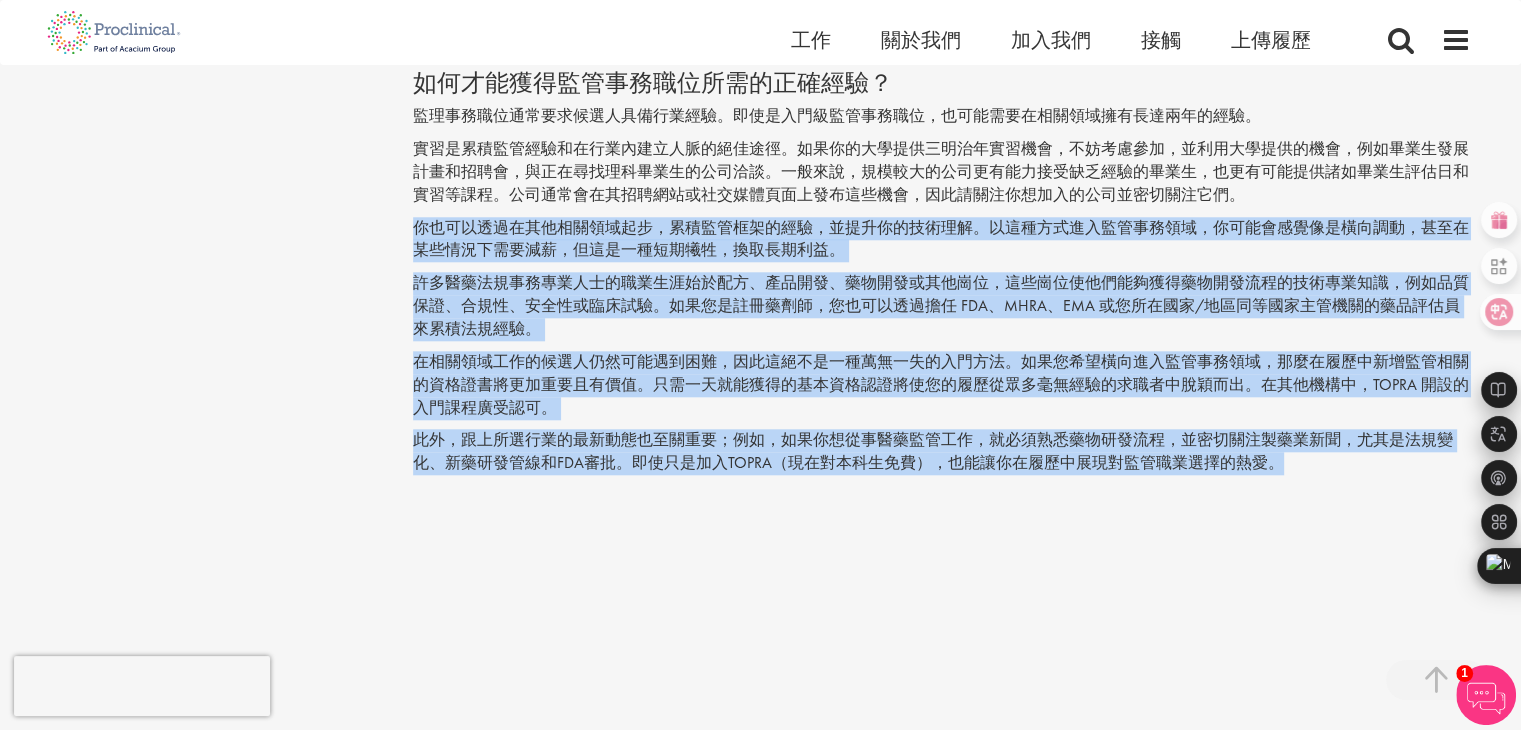 drag, startPoint x: 413, startPoint y: 223, endPoint x: 1293, endPoint y: 465, distance: 912.66864 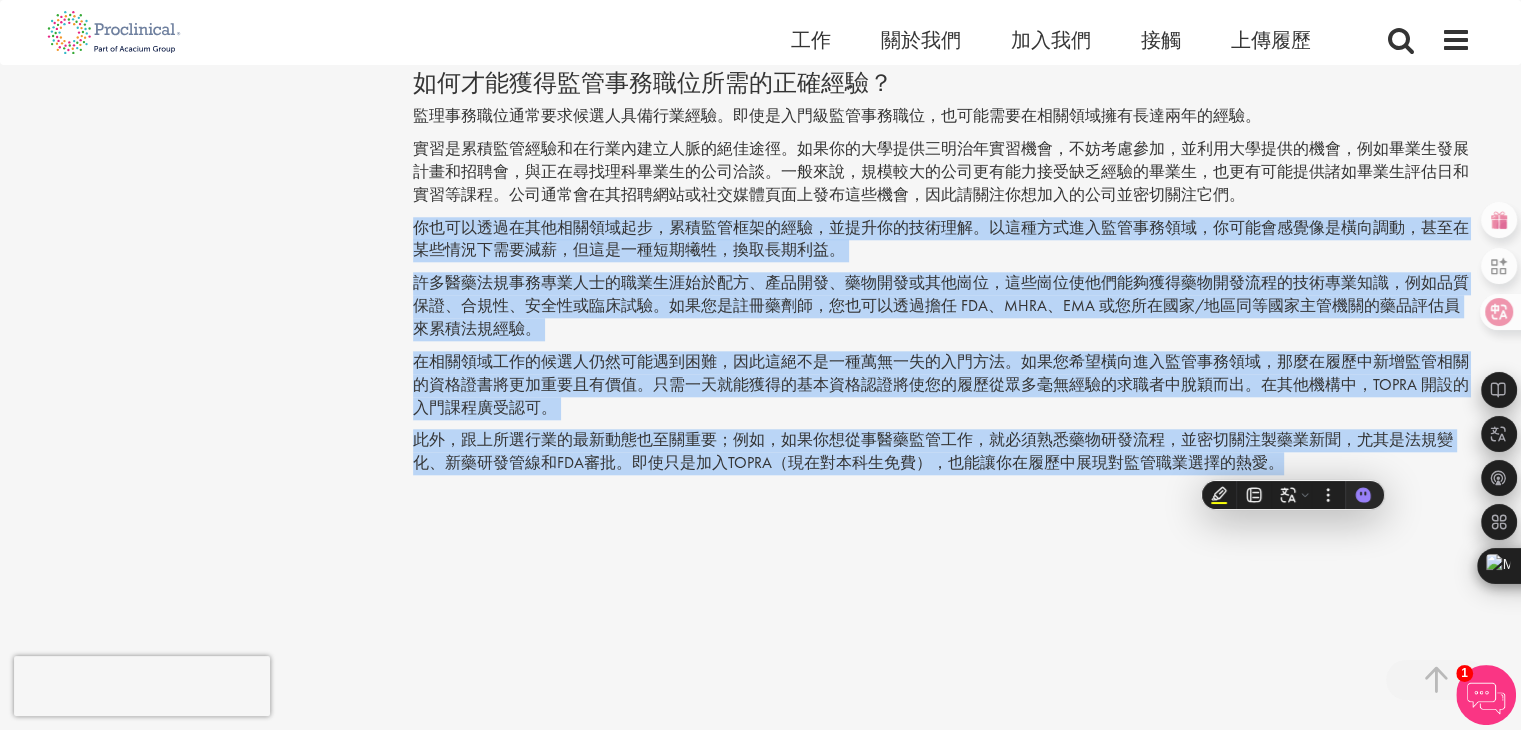 click on "在相關領域工作的候選人仍然可能遇到困難，因此這絕不是一種萬無一失的入門方法。如果您希望橫向進入監管事務領域，那麼在履歷中新增監管相關的資格證書將更加重要且有價值。只需一天就能獲得的基本資格認證將使您的履歷從眾多毫無經驗的求職者中脫穎而出。在其他機構中，TOPRA 開設的入門課程廣受認可。" at bounding box center [941, 384] 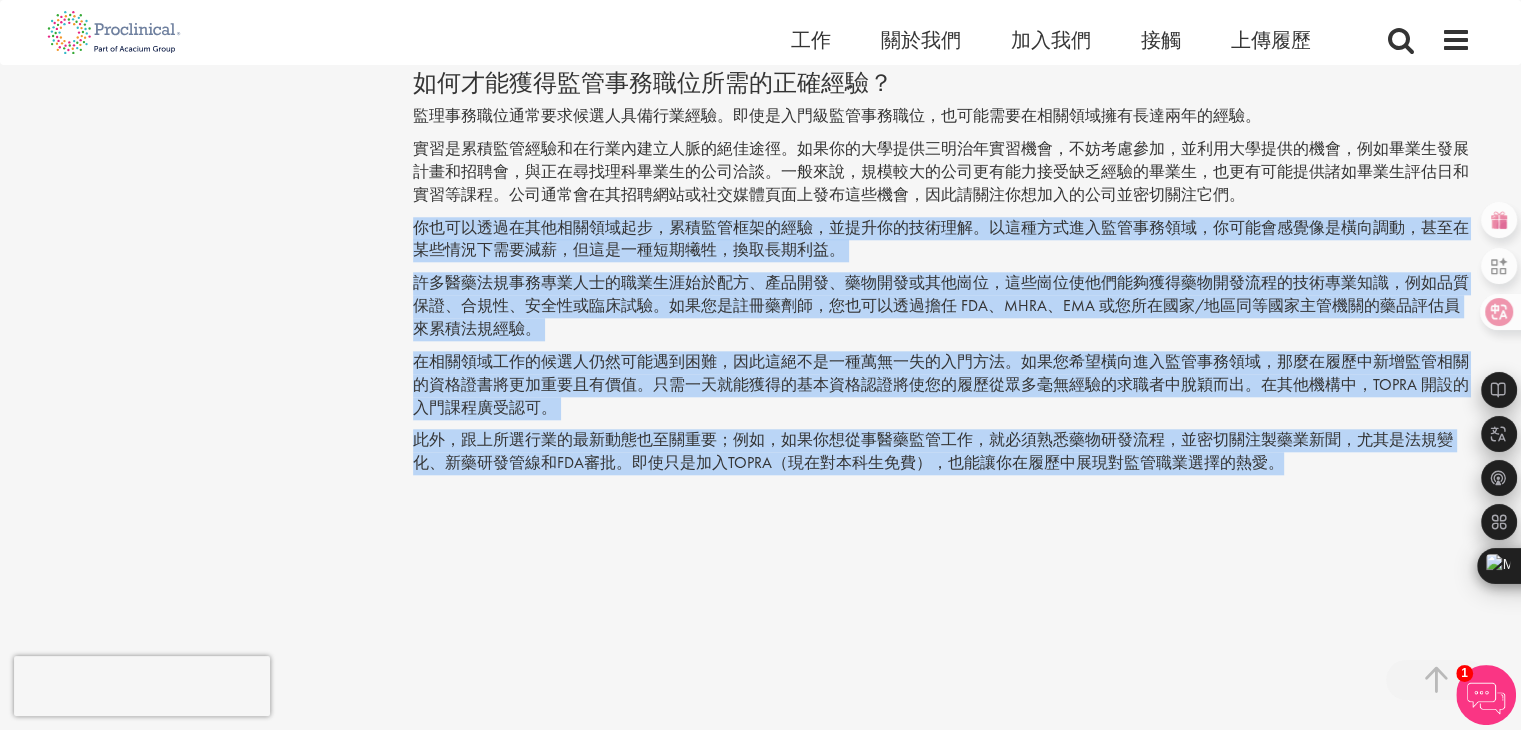 click on "許多醫藥法規事務專業人士的職業生涯始於配方、產品開發、藥物開發或其他崗位，這些崗位使他們能夠獲得藥物開發流程的技術專業知識，例如品質保證、合規性、安全性或臨床試驗。如果您是註冊藥劑師，您也可以透過擔任 FDA、MHRA、EMA 或您所在國家/地區同等國家主管機關的藥品評估員來累積法規經驗。" at bounding box center (941, 305) 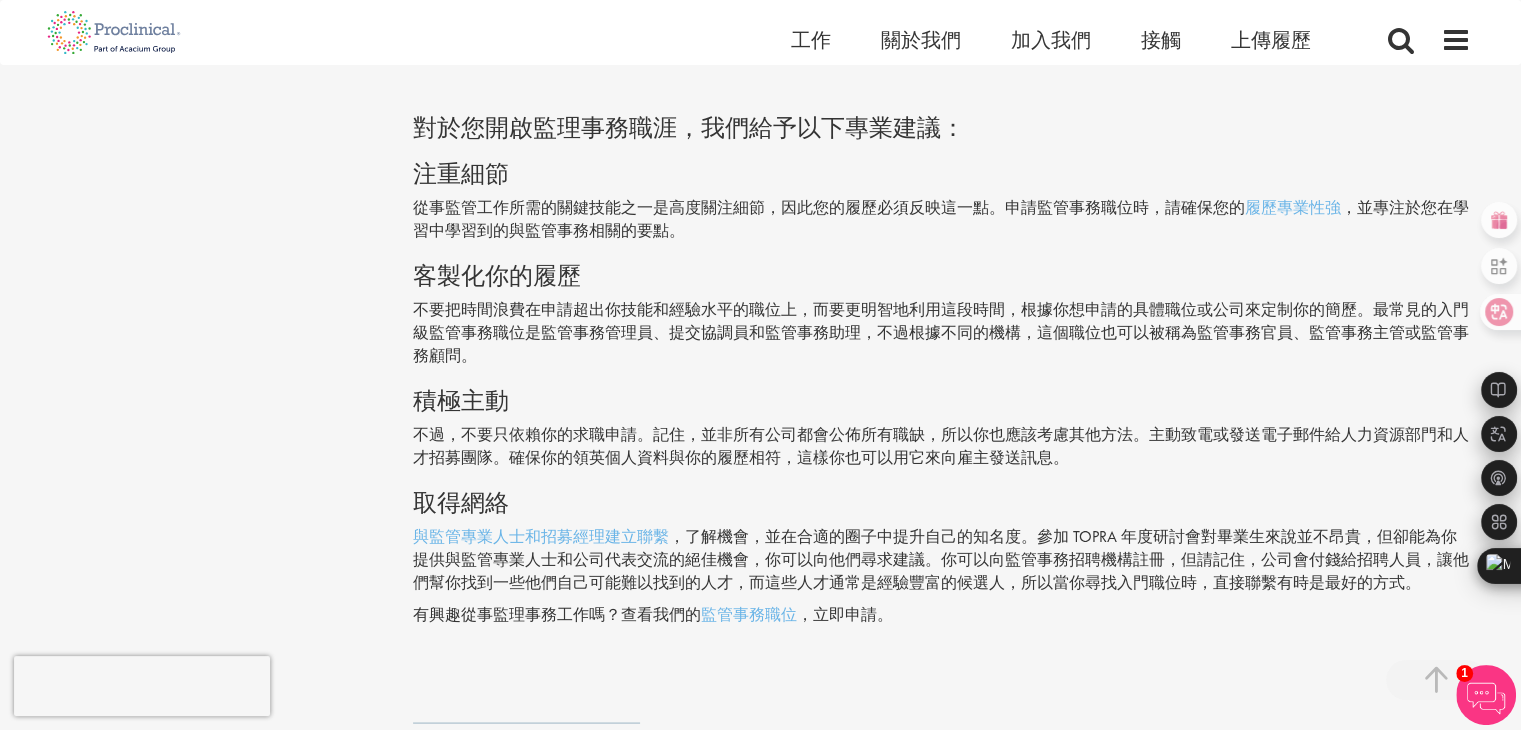 scroll, scrollTop: 3700, scrollLeft: 0, axis: vertical 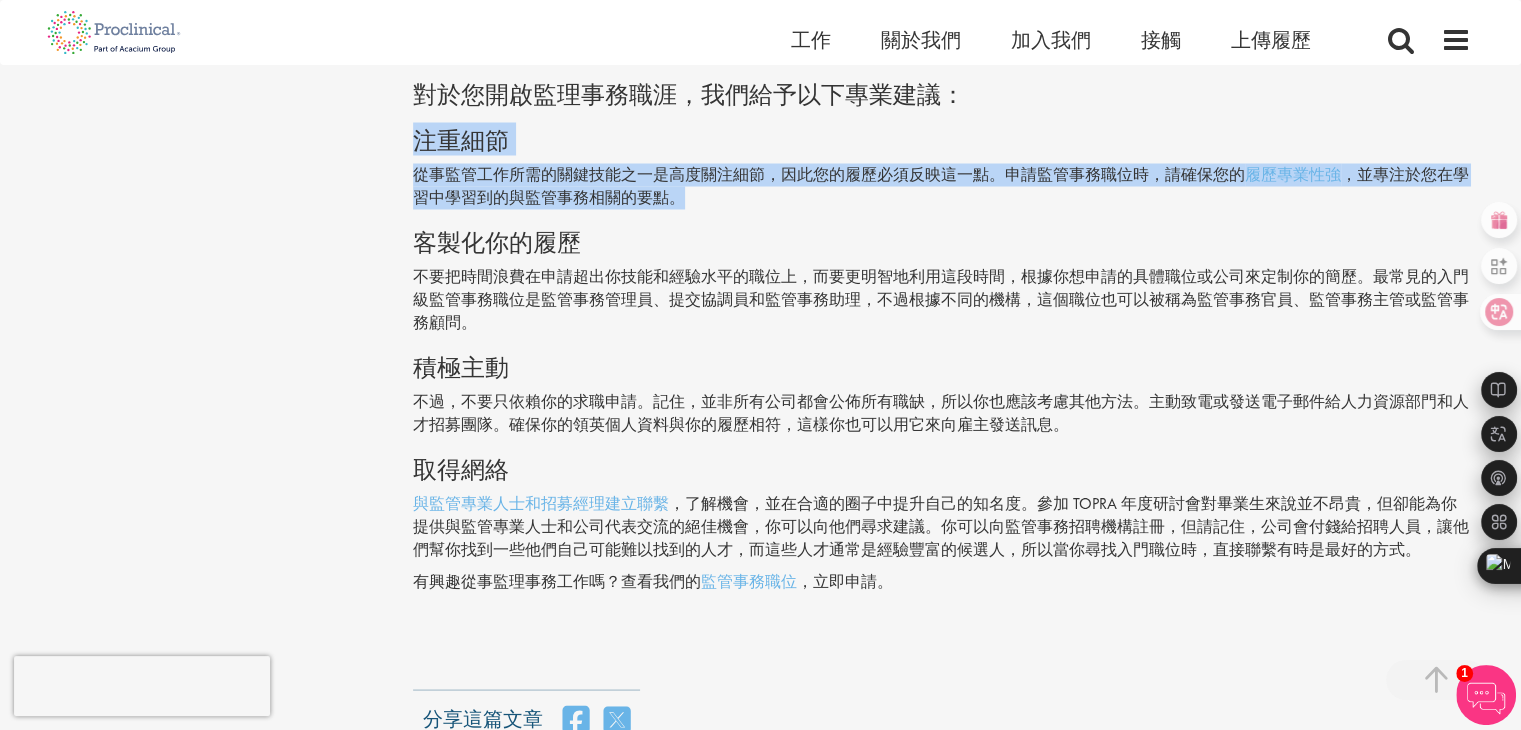 drag, startPoint x: 413, startPoint y: 119, endPoint x: 688, endPoint y: 163, distance: 278.49774 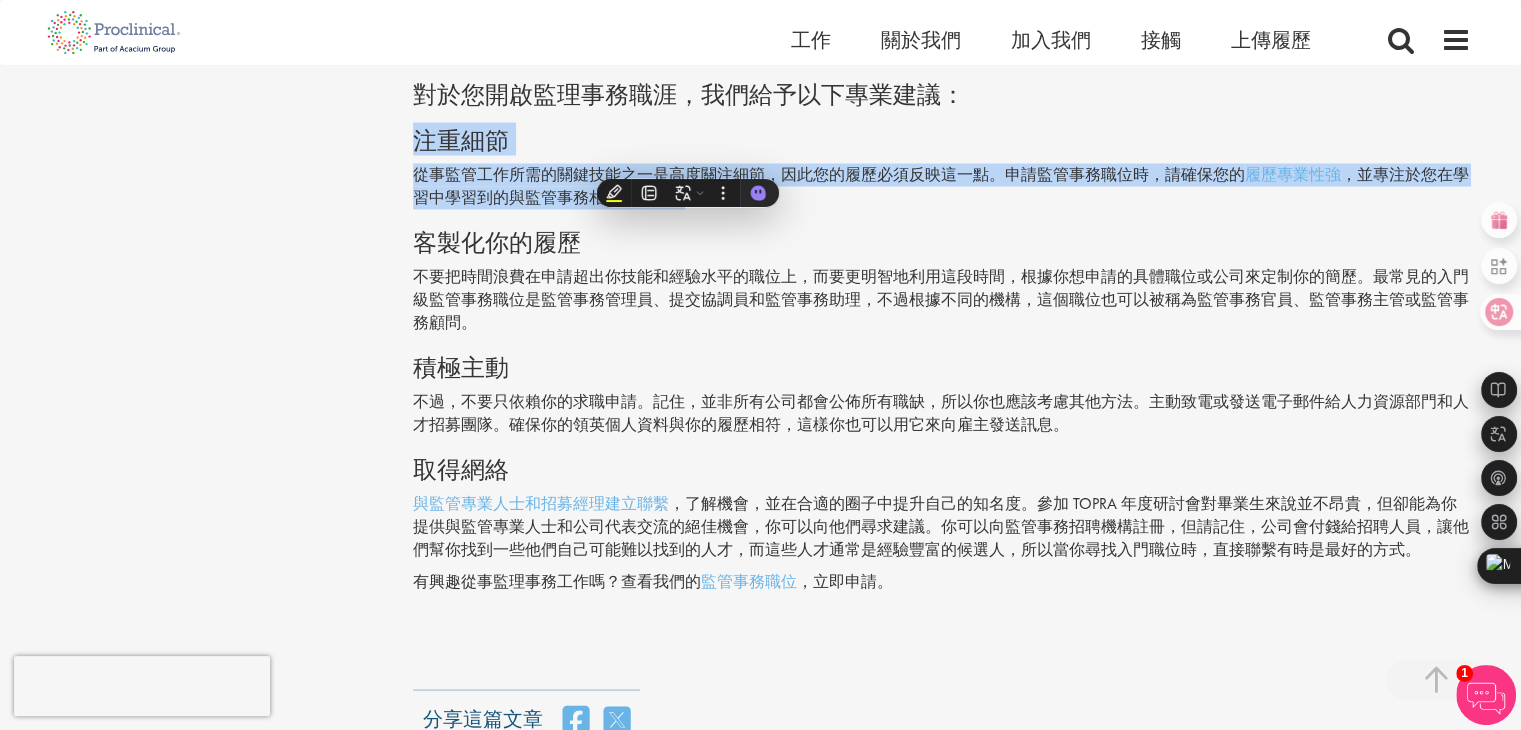 click on "從事監管工作所需的關鍵技能之一是高度關注細節，因此您的履歷必須反映這一點。申請監管事務職位時，請確保您的" at bounding box center (829, 173) 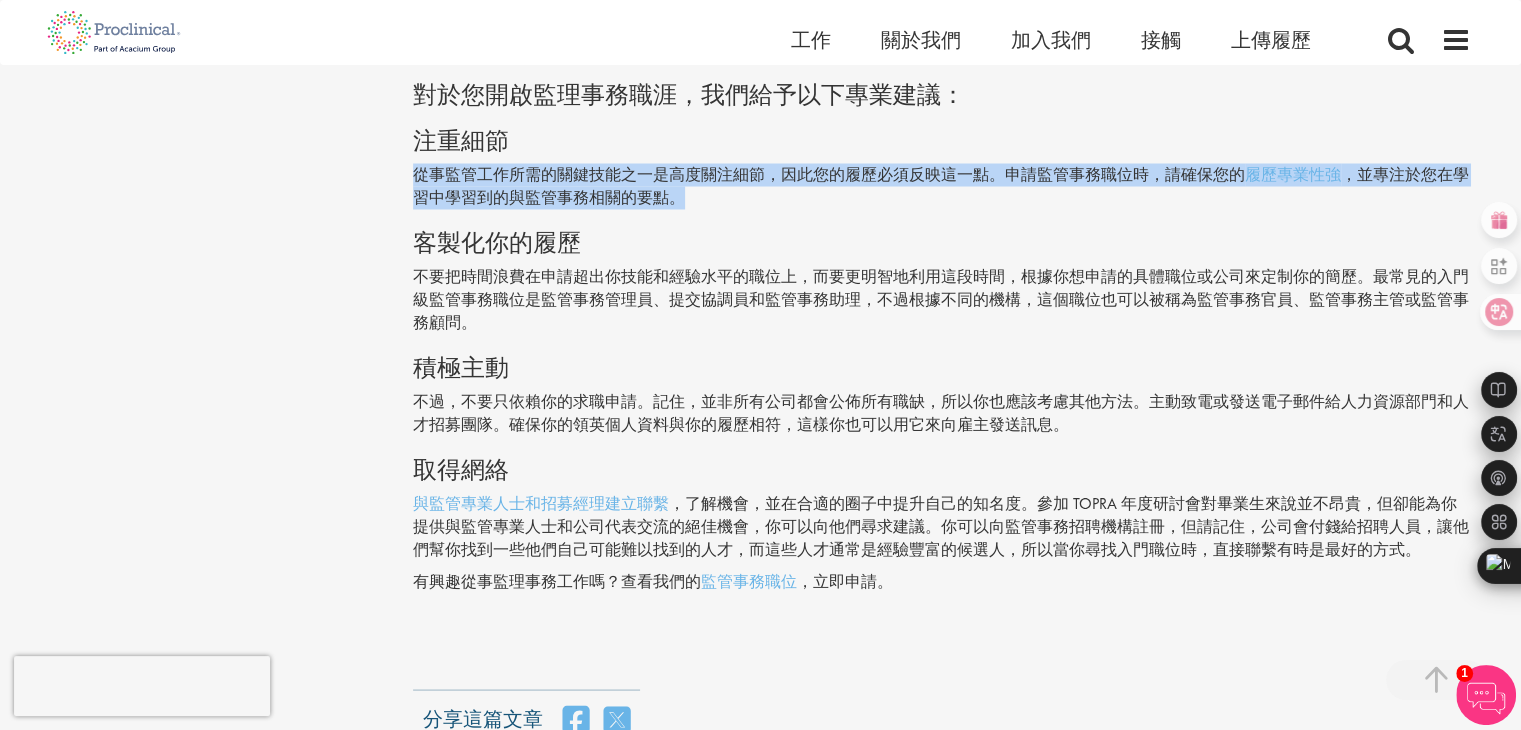 drag, startPoint x: 388, startPoint y: 147, endPoint x: 1175, endPoint y: 169, distance: 787.30743 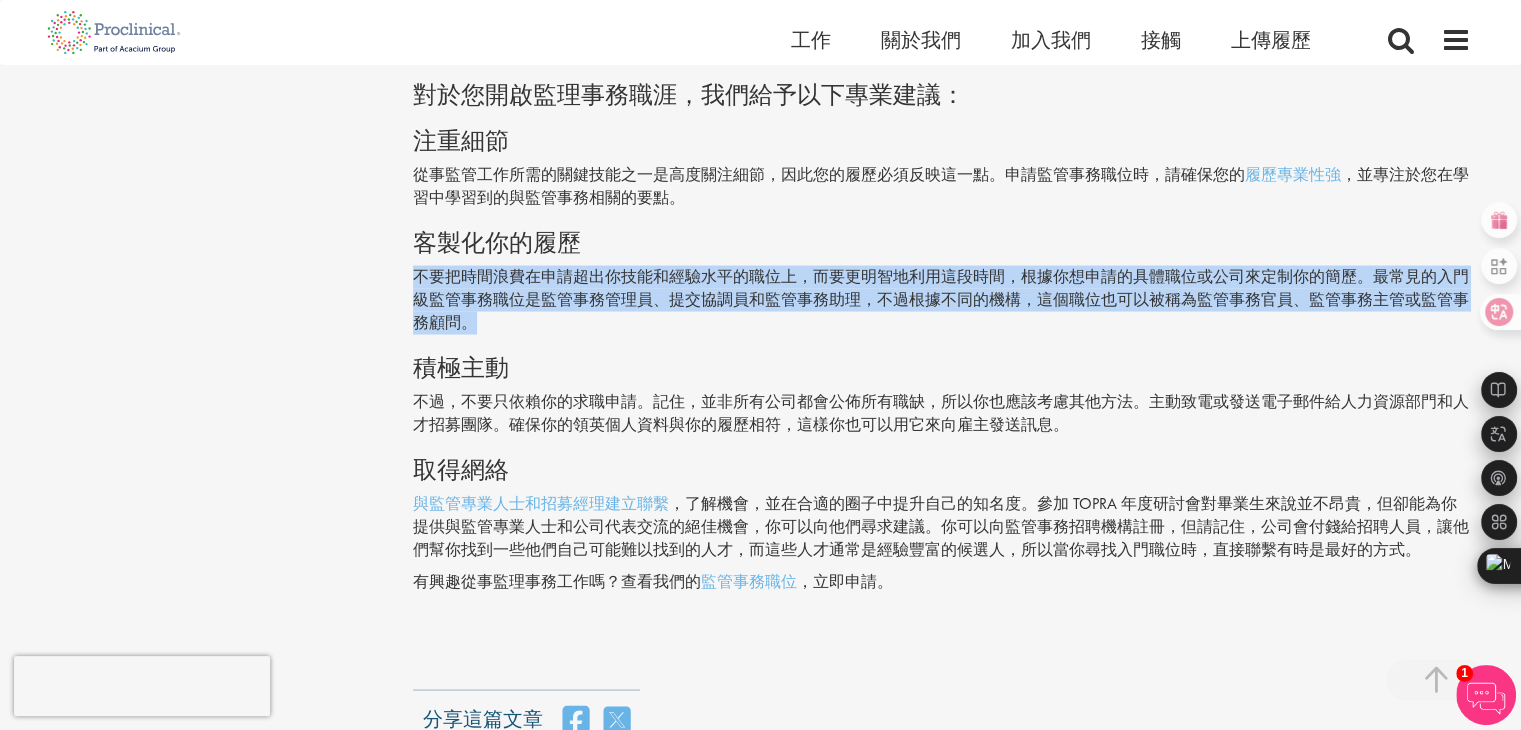 drag, startPoint x: 416, startPoint y: 241, endPoint x: 586, endPoint y: 297, distance: 178.98604 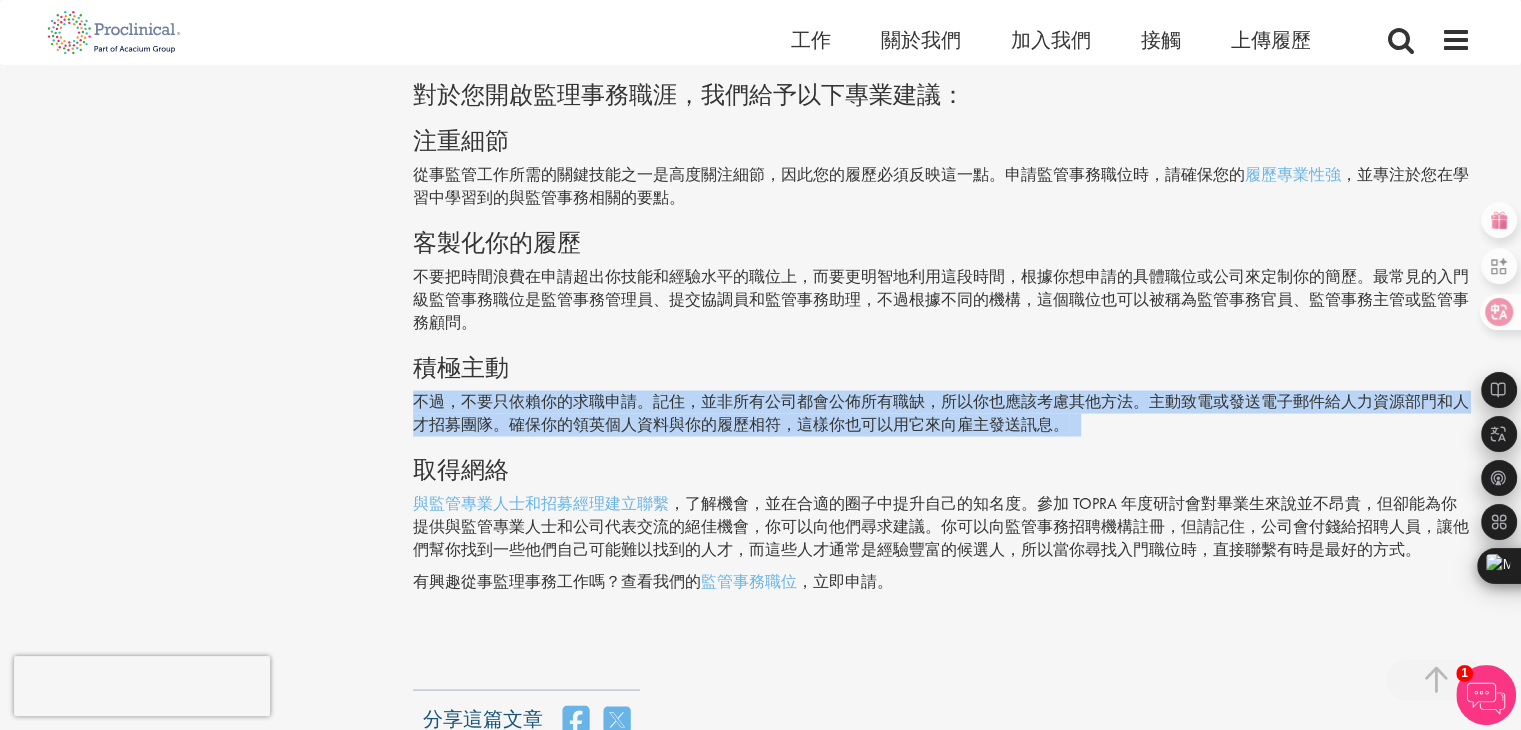 drag, startPoint x: 398, startPoint y: 365, endPoint x: 1081, endPoint y: 395, distance: 683.65857 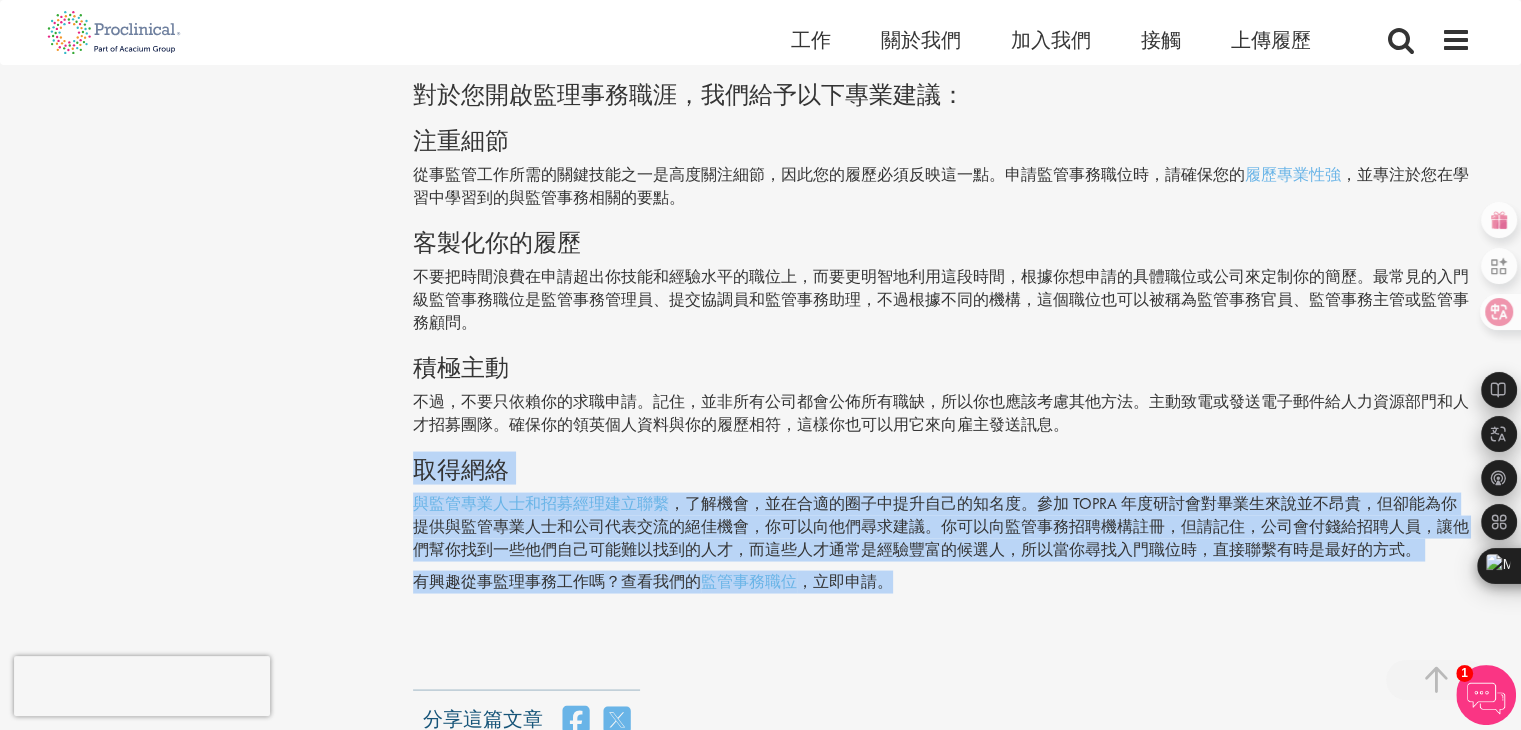 drag, startPoint x: 407, startPoint y: 441, endPoint x: 1065, endPoint y: 547, distance: 666.48334 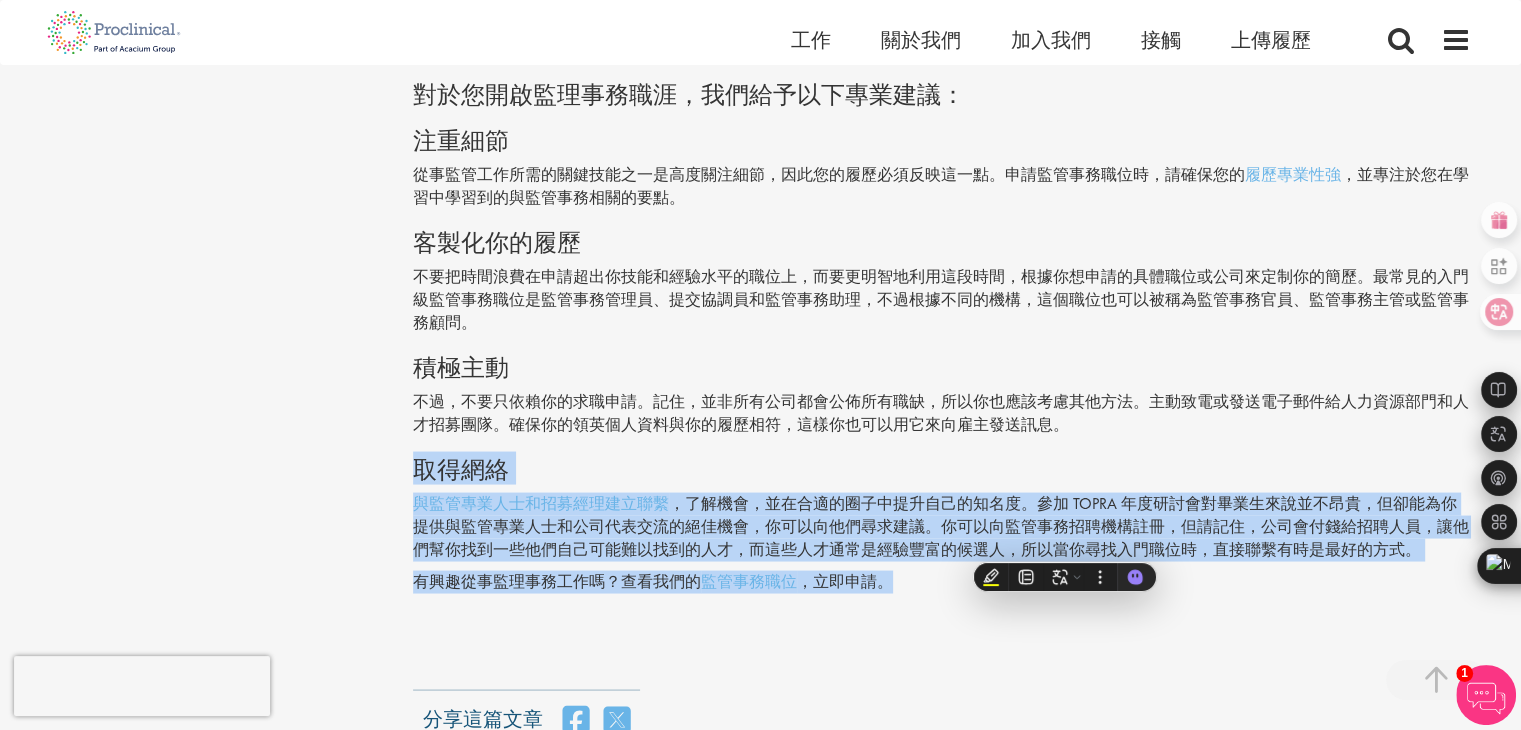 click on "，了解機會，並在合適的圈子中提升自己的知名度。參加 TOPRA 年度研討會對畢業生來說並不昂貴，但卻能為你提供與監管專業人士和公司代表交流的絕佳機會，你可以向他們尋求建議。你可以向監管事務招聘機構註冊，但請記住，公司會付錢給招聘人員，讓他們幫你找到一些他們自己可能難以找到的人才，而這些人才通常是經驗豐富的候選人，所以當你尋找入門職位時，直接聯繫有時是最好的方式。" at bounding box center [941, 525] 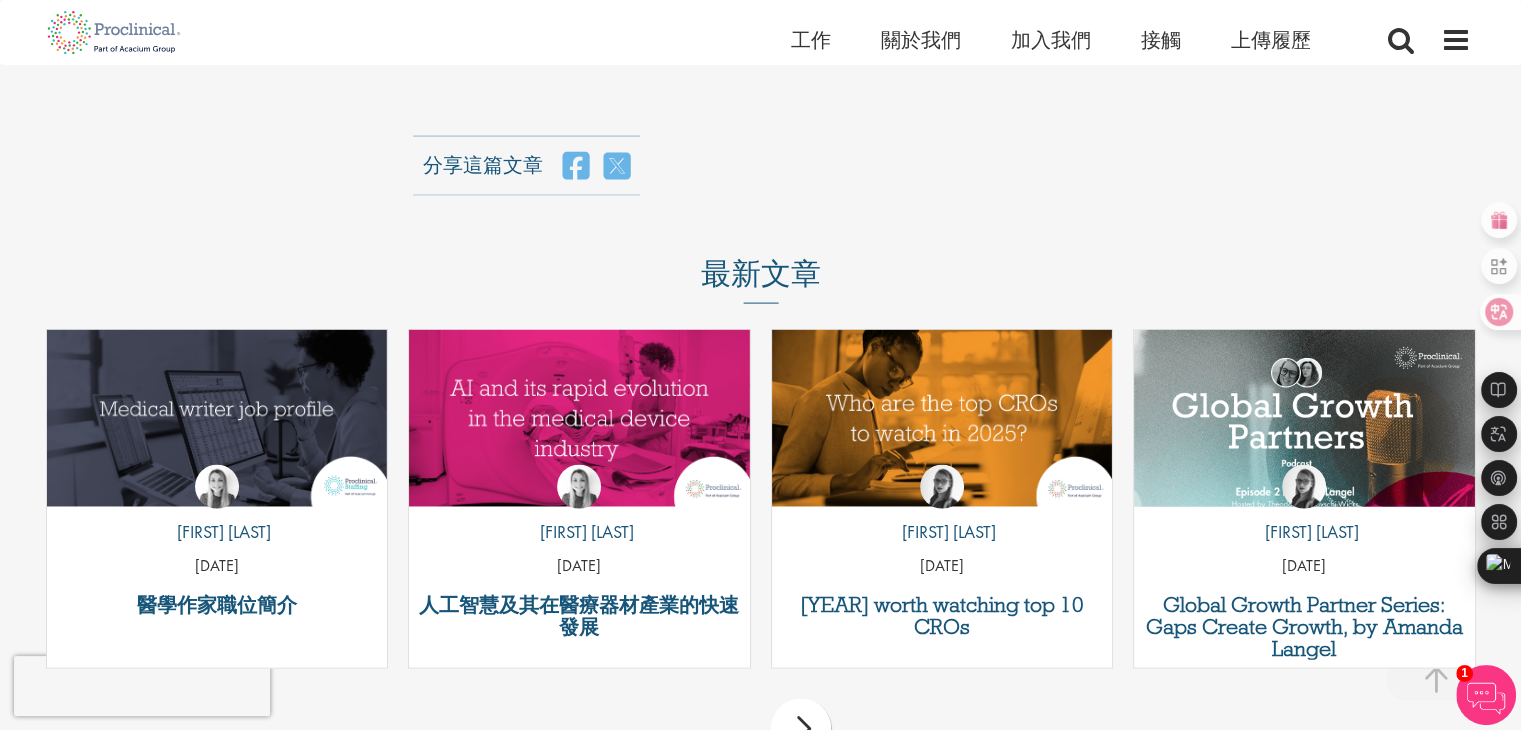 scroll, scrollTop: 4300, scrollLeft: 0, axis: vertical 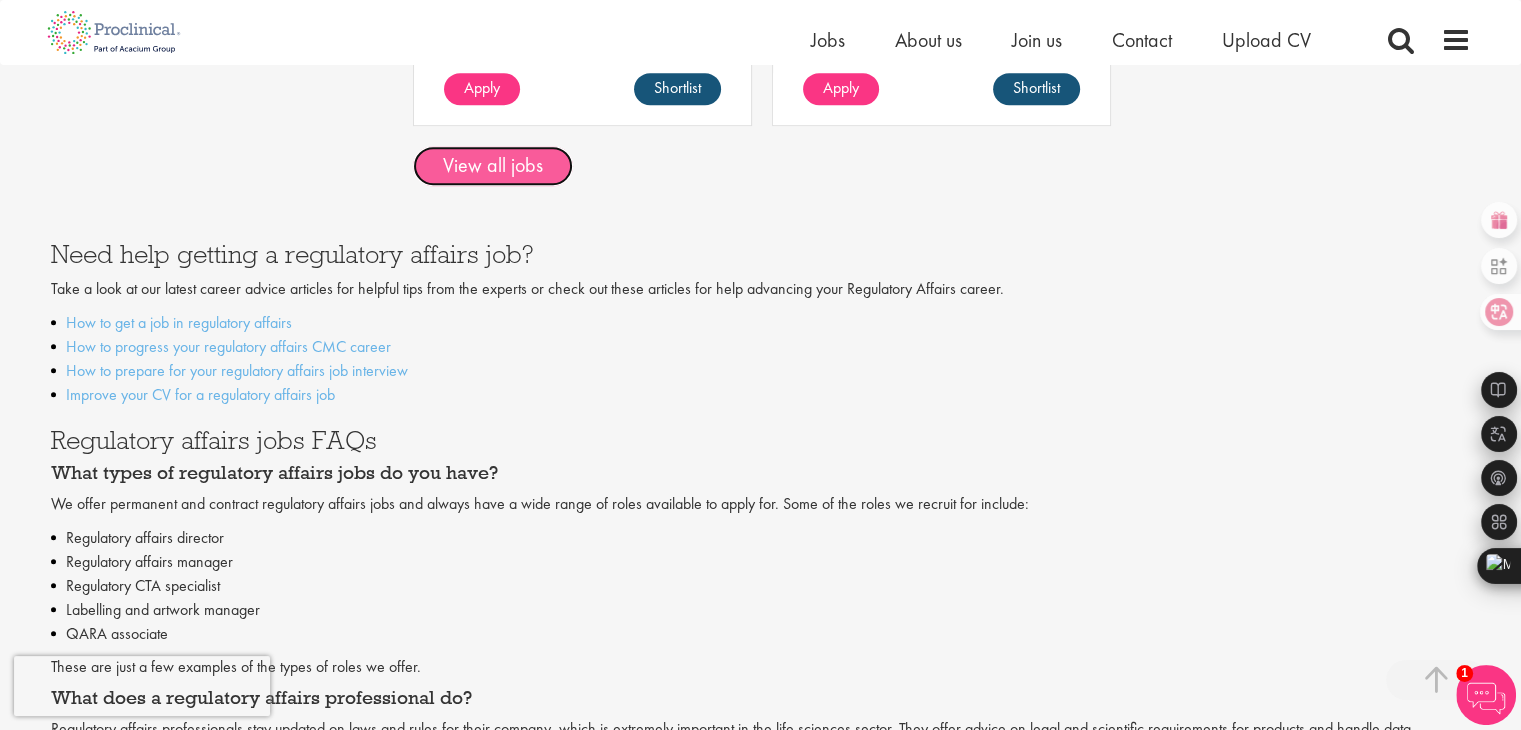 click on "View all jobs" at bounding box center [493, 166] 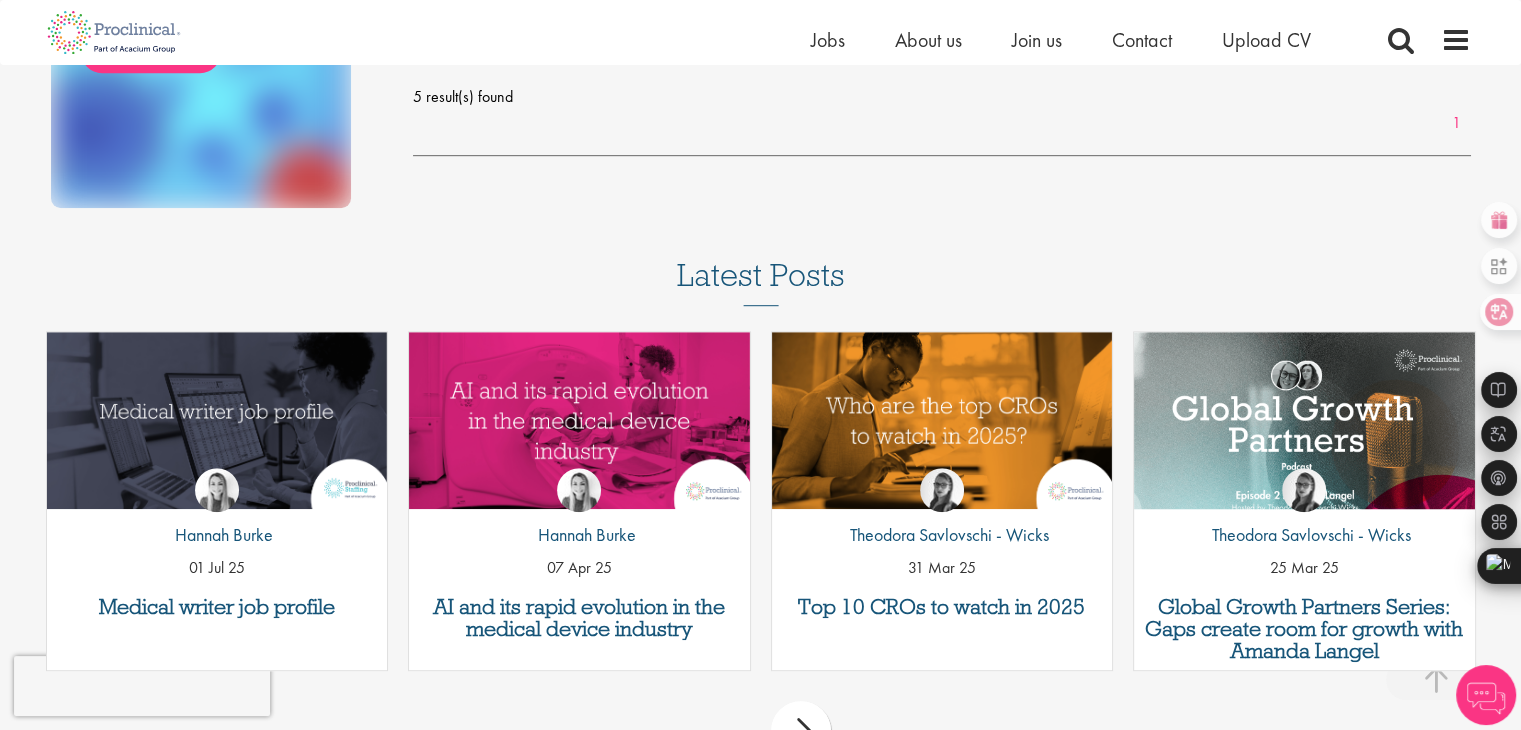 scroll, scrollTop: 1300, scrollLeft: 0, axis: vertical 